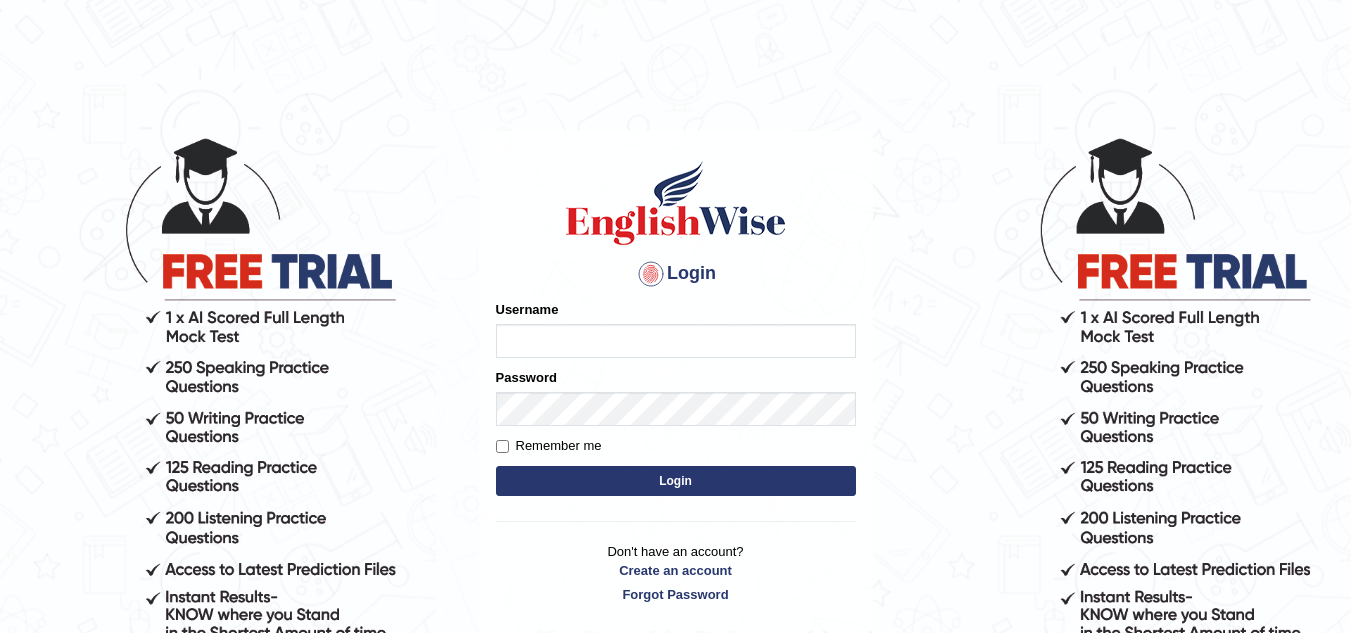 scroll, scrollTop: 0, scrollLeft: 0, axis: both 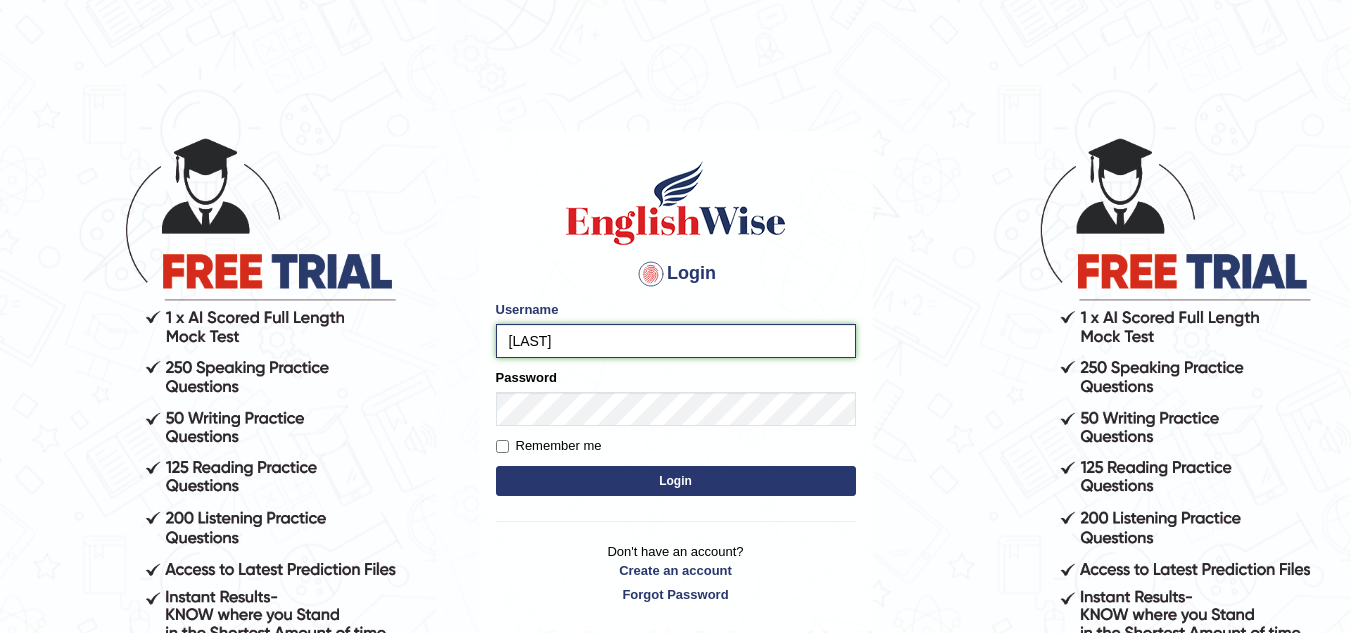 click on "vamshikumar" at bounding box center (676, 341) 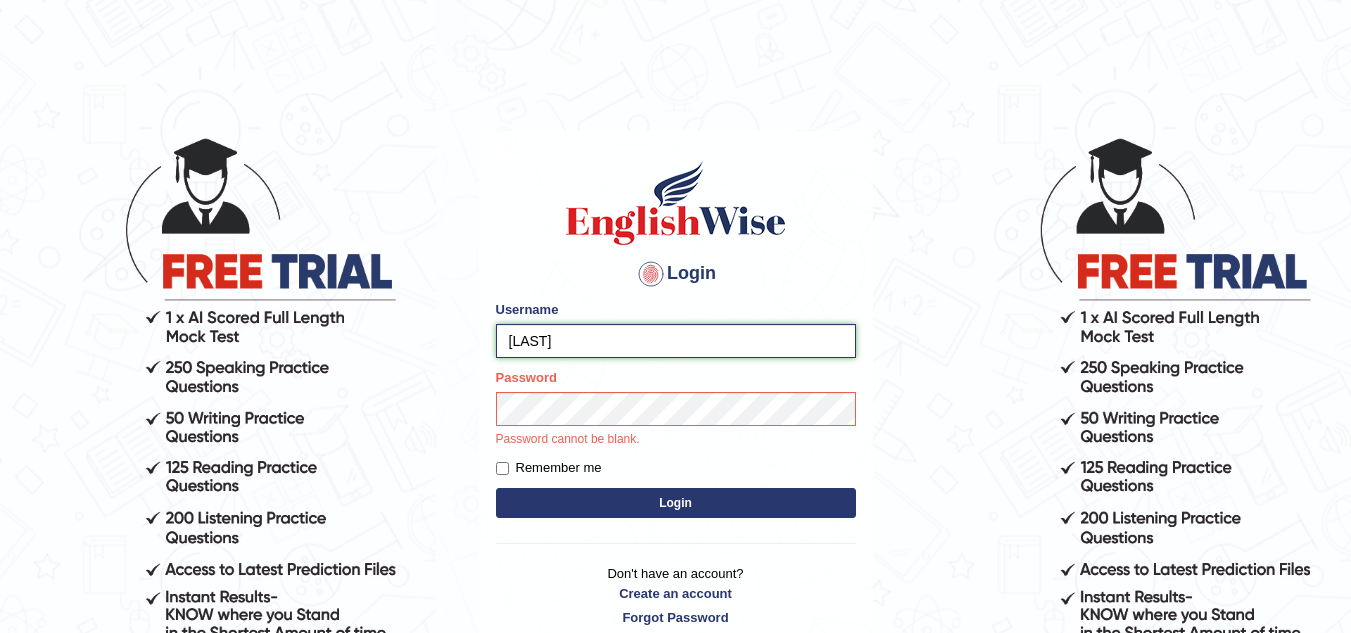 click on "vamshikumar" at bounding box center [676, 341] 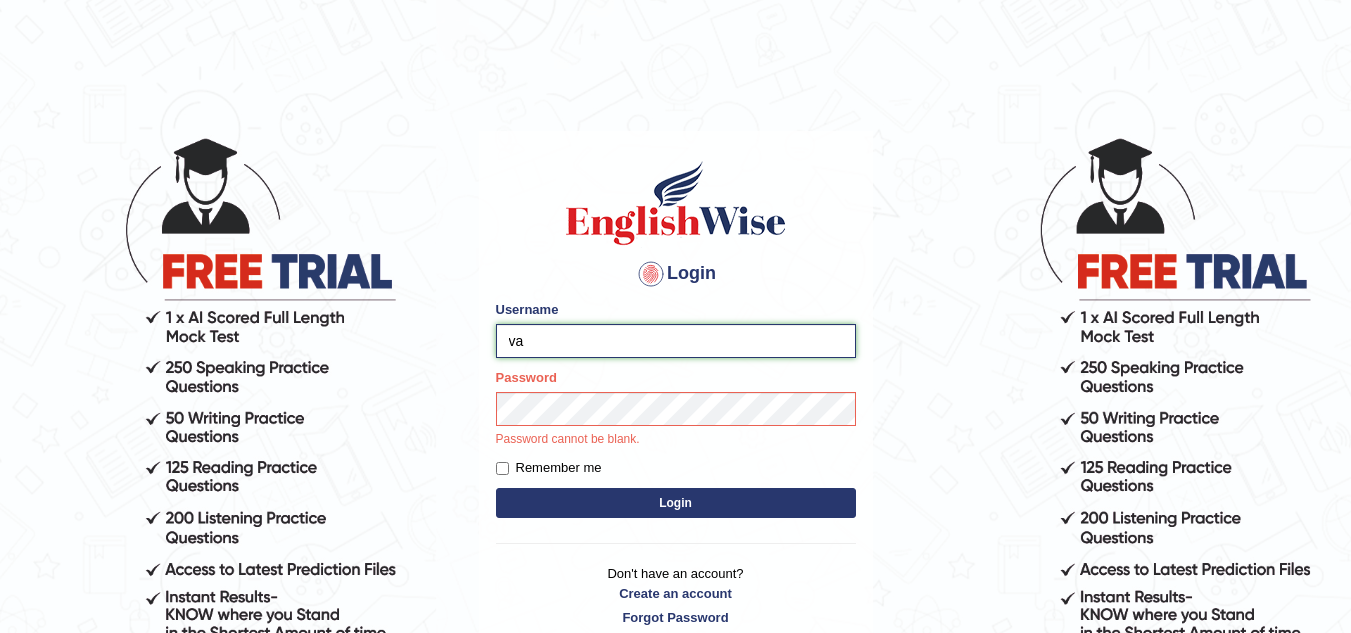 type on "v" 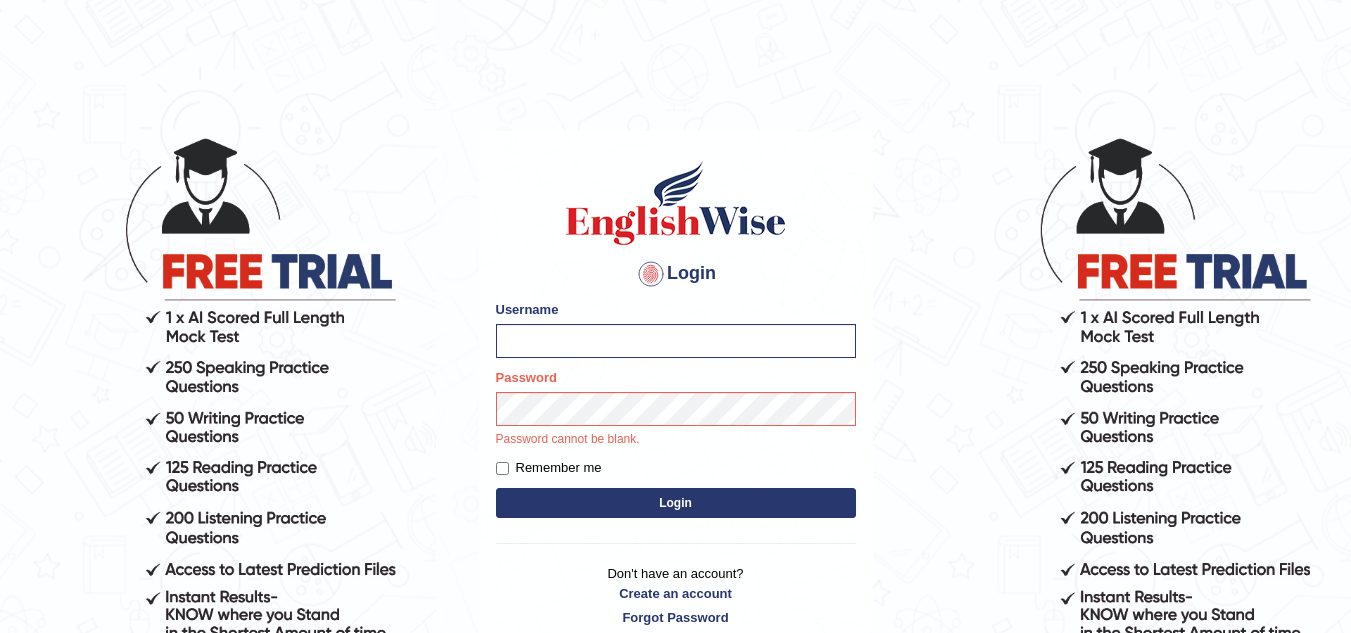 click at bounding box center (676, 203) 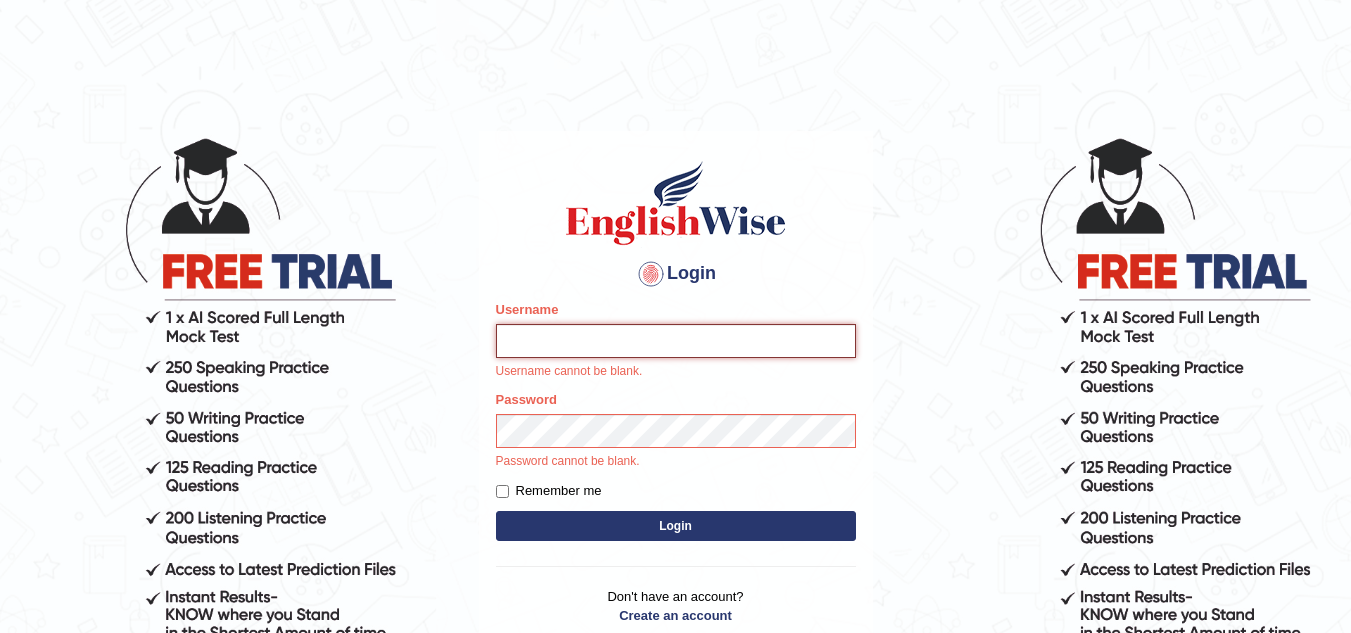 click on "Username" at bounding box center [676, 341] 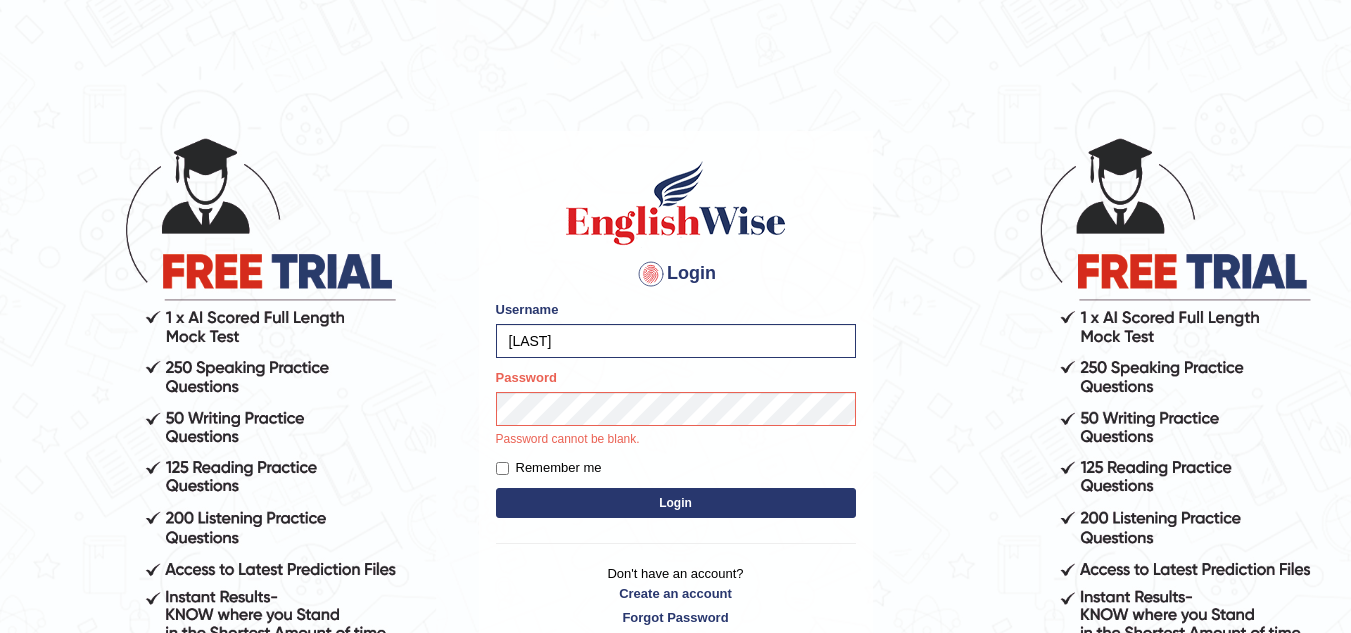 click on "Password
Password cannot be blank." at bounding box center (676, 408) 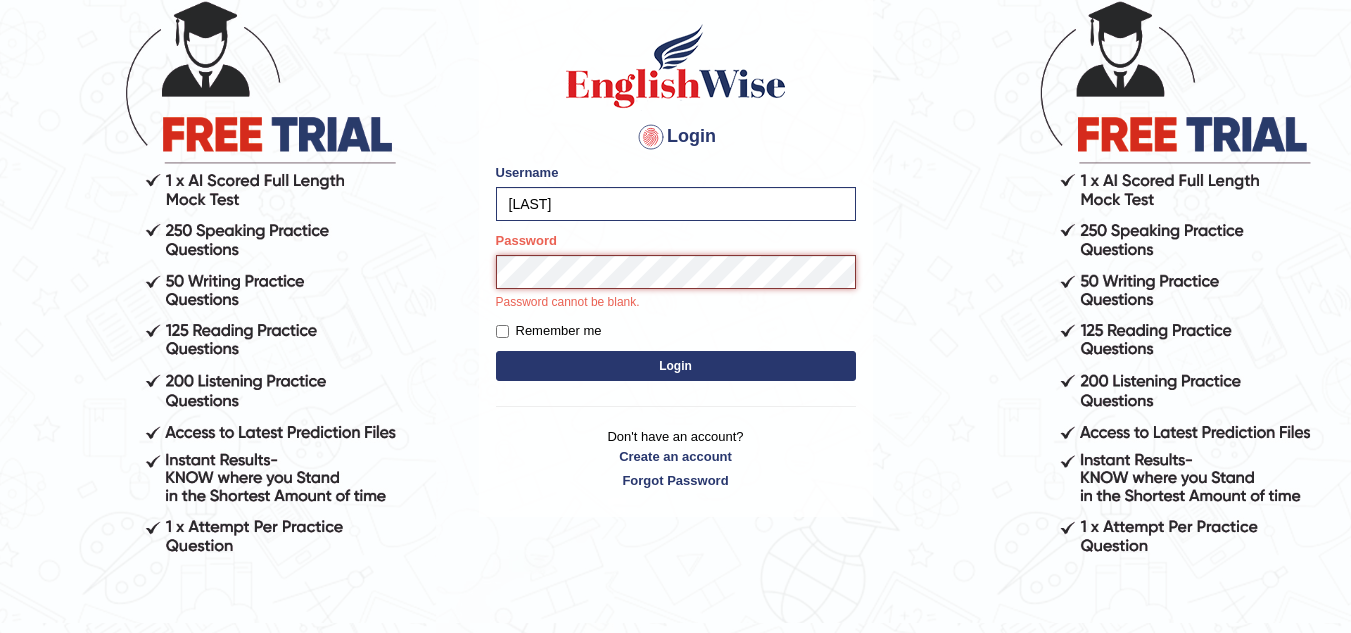 scroll, scrollTop: 138, scrollLeft: 0, axis: vertical 